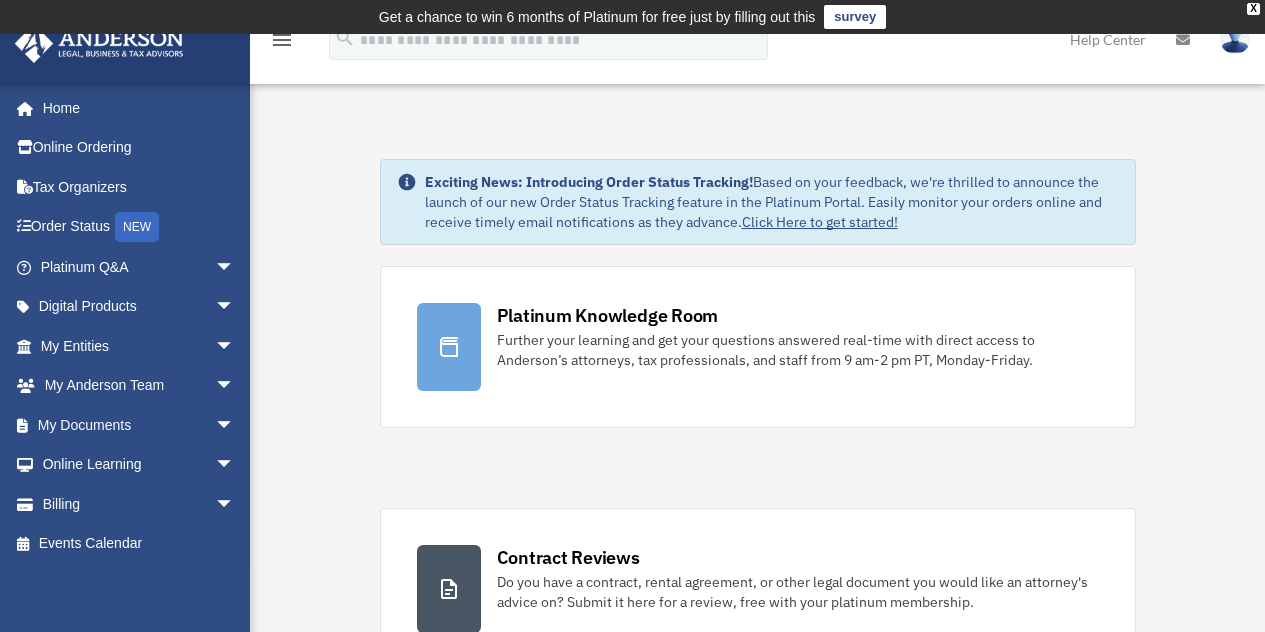 scroll, scrollTop: 0, scrollLeft: 0, axis: both 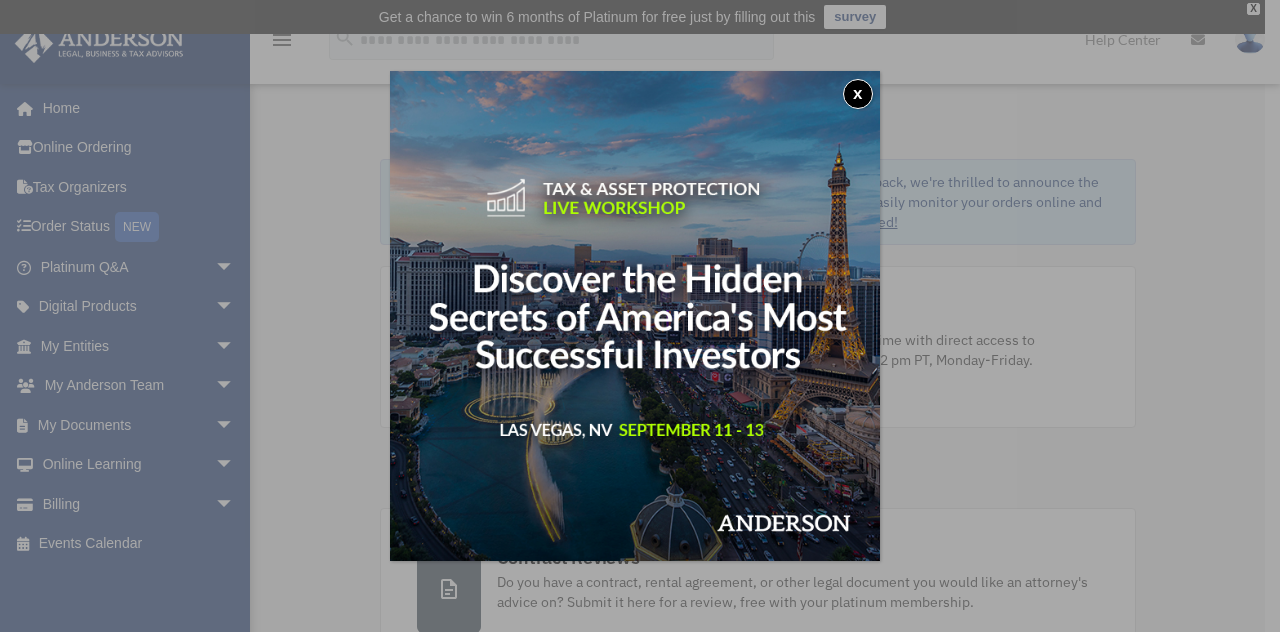 click on "x" at bounding box center [858, 94] 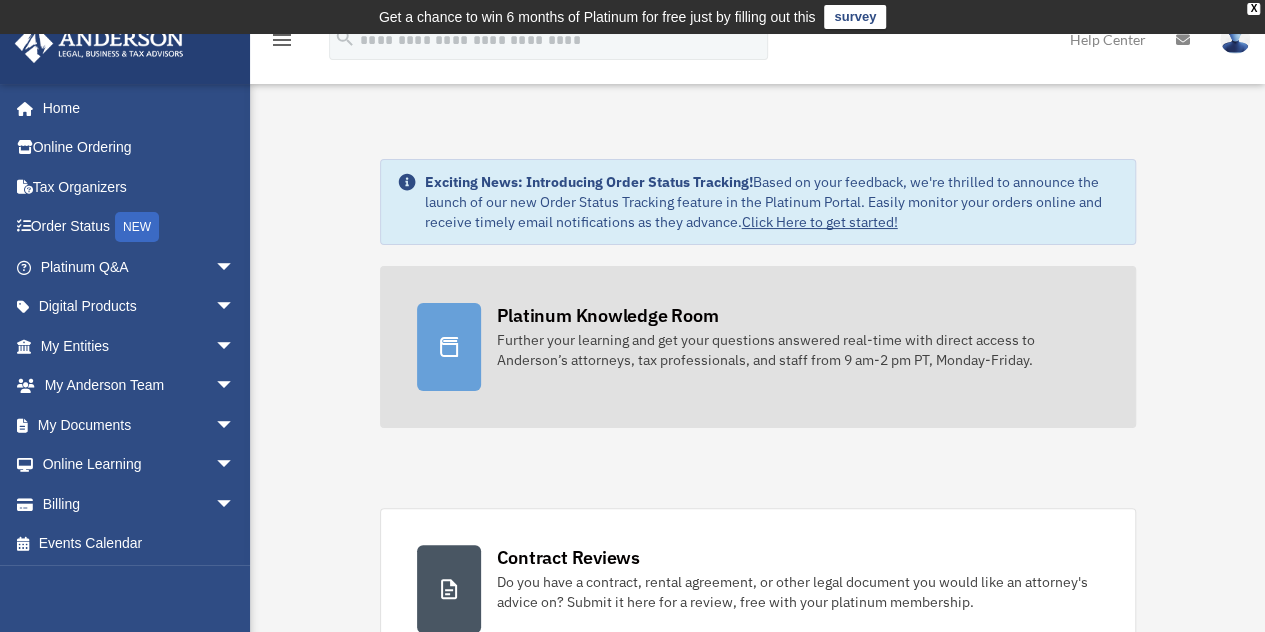 scroll, scrollTop: 0, scrollLeft: 0, axis: both 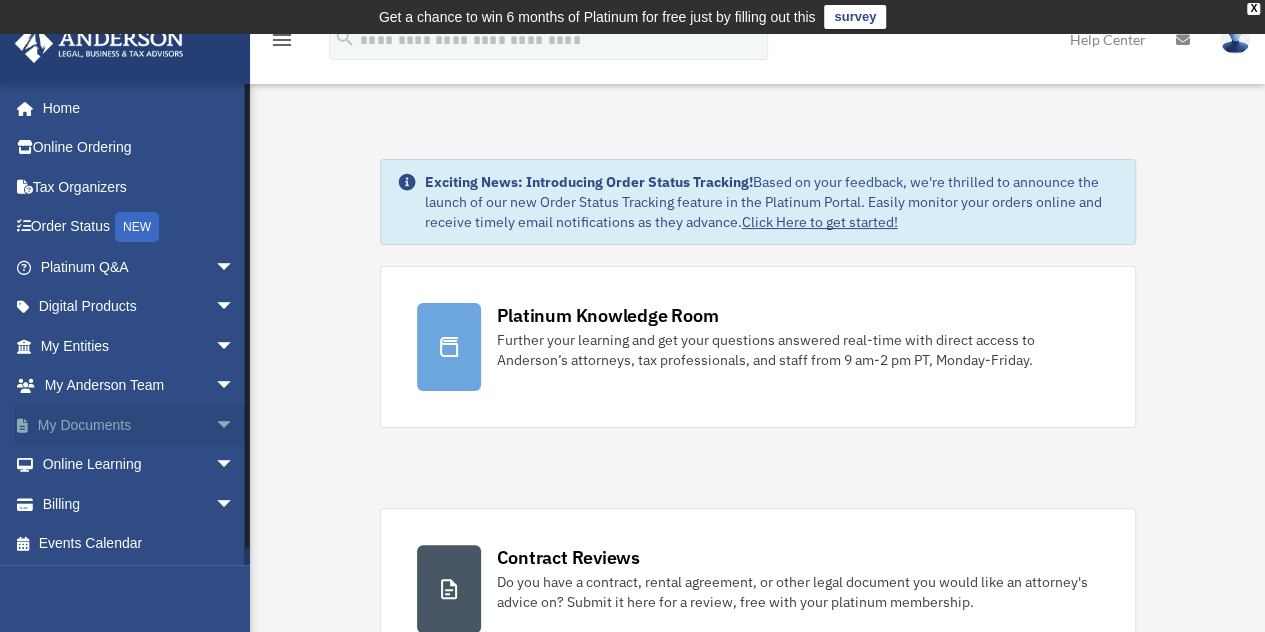 click on "arrow_drop_down" at bounding box center (235, 425) 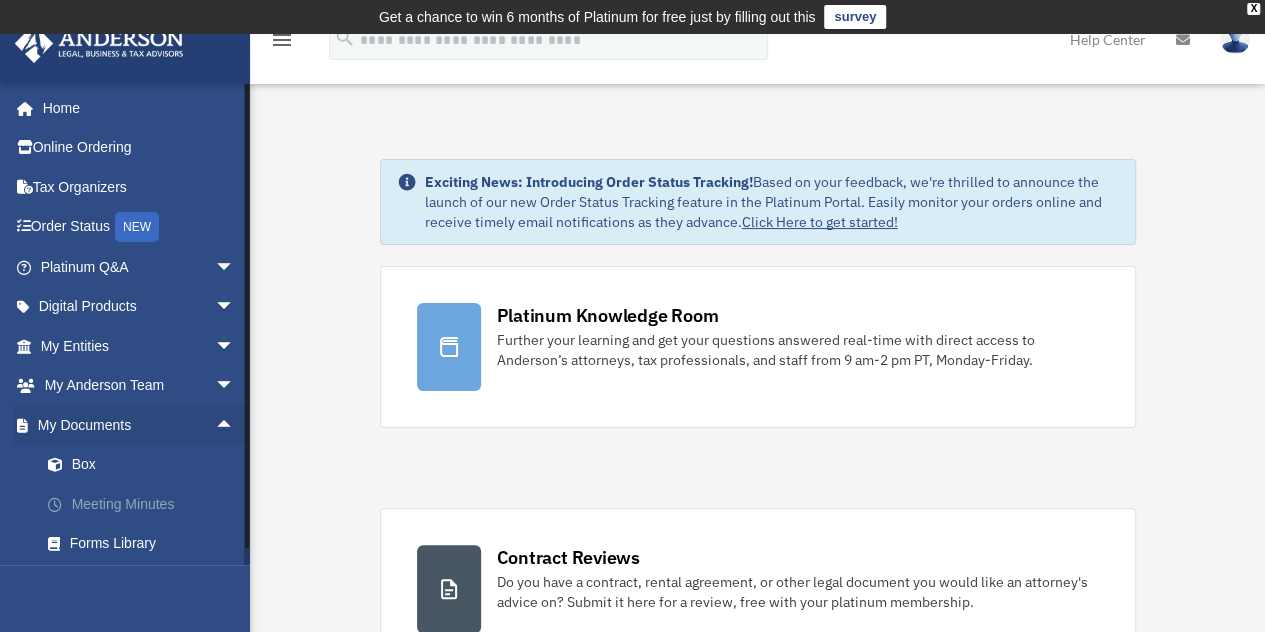 click on "Meeting Minutes" at bounding box center [146, 504] 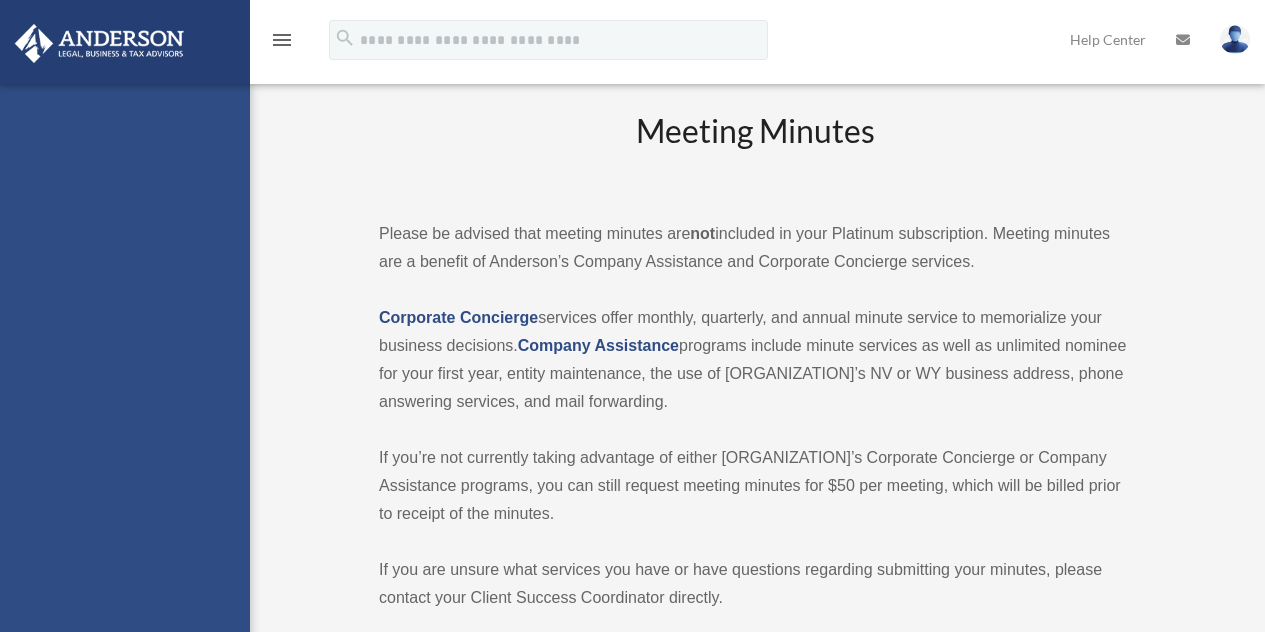 scroll, scrollTop: 0, scrollLeft: 0, axis: both 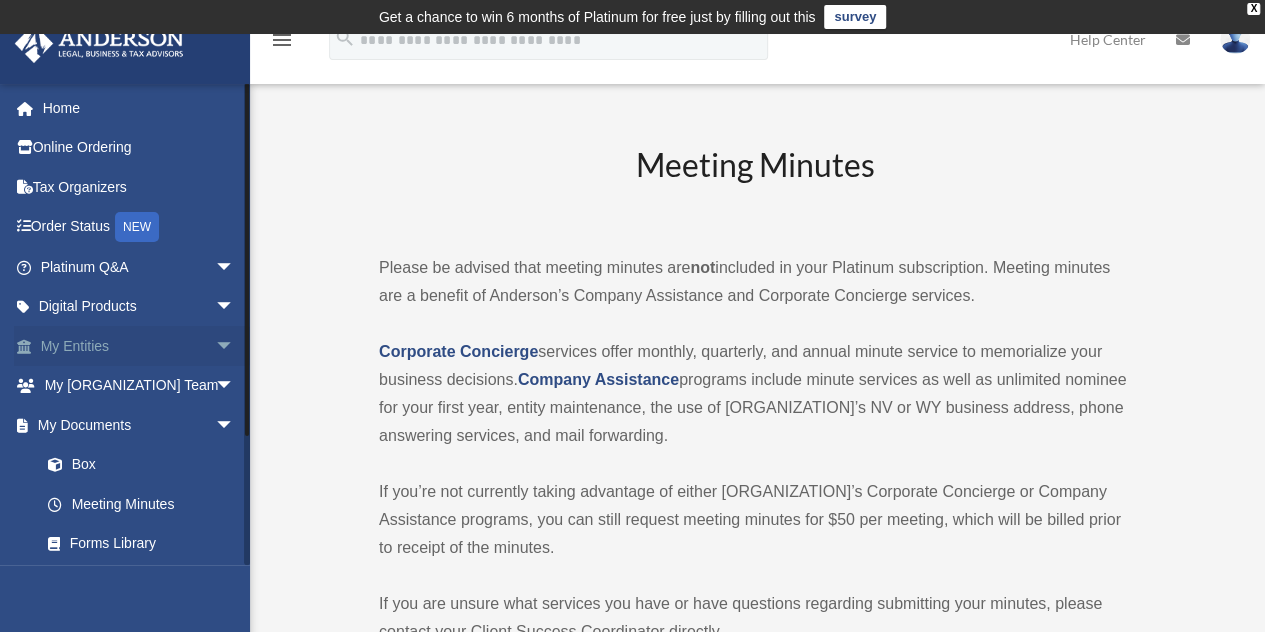 click on "arrow_drop_down" at bounding box center [235, 346] 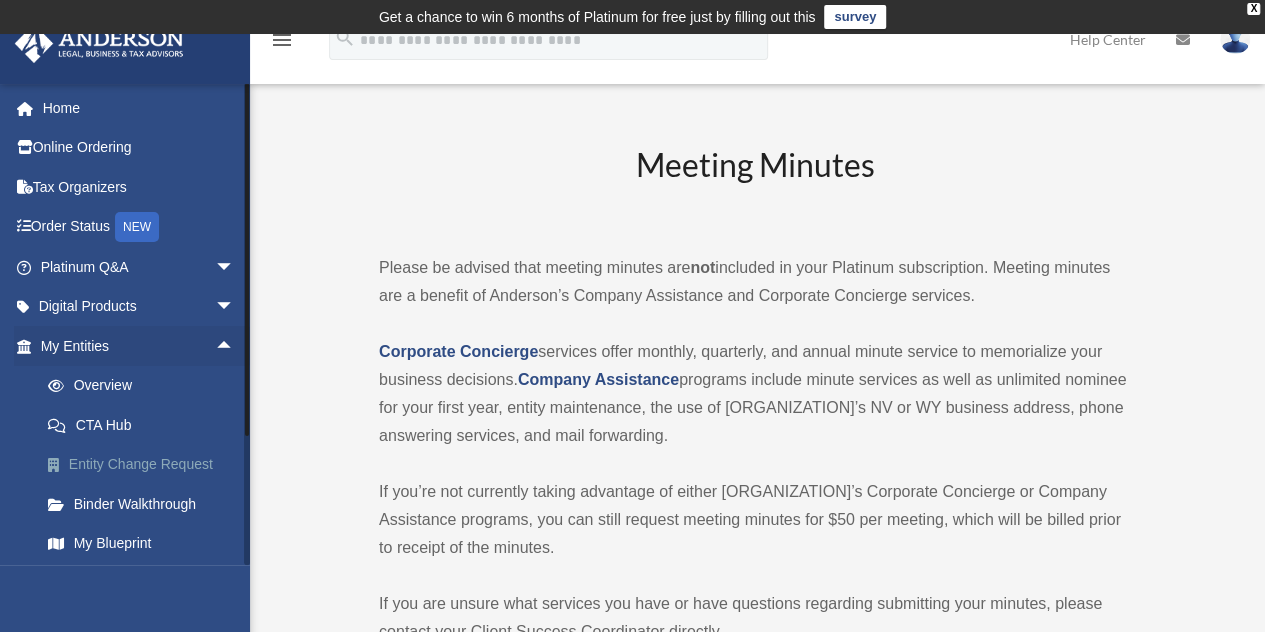 click on "Entity Change Request" at bounding box center [146, 465] 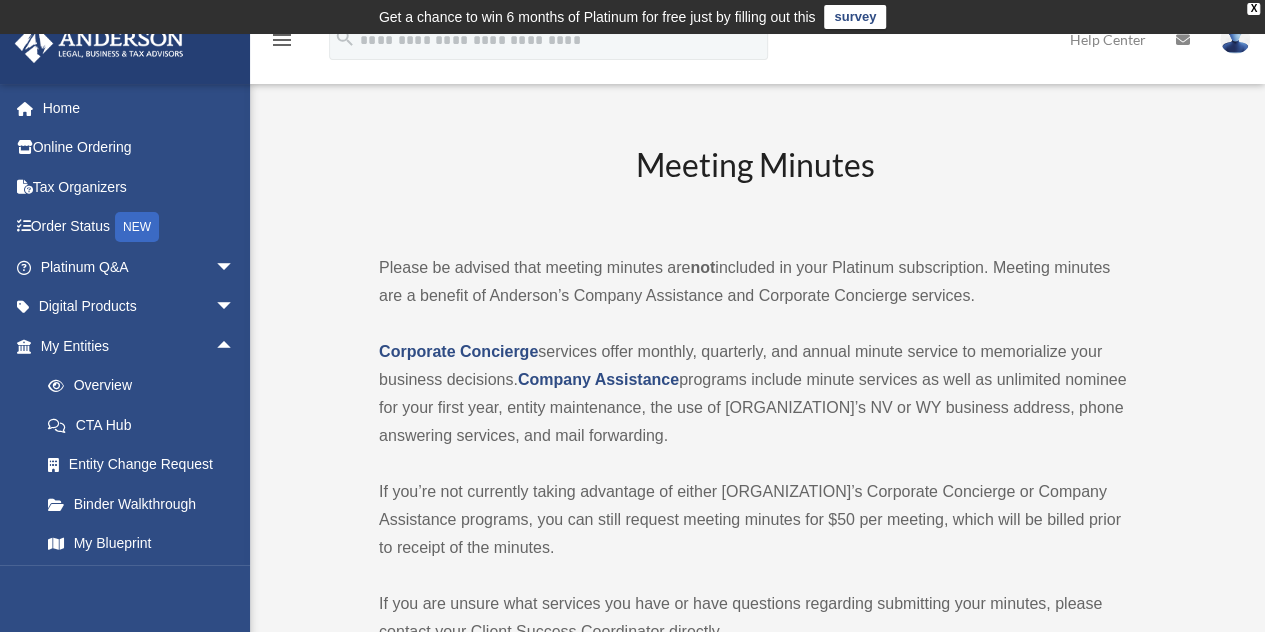 click on "Meeting Minutes
Please be advised that meeting minutes are  not  included in your Platinum subscription. Meeting minutes are a benefit of Anderson’s Company Assistance and Corporate Concierge services.
Corporate Concierge  services offer monthly, quarterly, and annual minute service to memorialize your business decisions.  Company Assistance  programs include minute services as well as unlimited nominee for your first year, entity maintenance, the use of Anderson’s NV or WY business address, phone answering services, and mail forwarding.
If you’re not currently taking advantage of either Anderson’s Corporate Concierge or Company Assistance programs, you can still request meeting minutes for $50 per meeting, which will be billed prior to receipt of the minutes.
If you are unsure what services you have or have questions regarding submitting your minutes, please contact your Client Success Coordinator directly.
Here are some examples of the types of documents we can prepare:
)." at bounding box center [755, 2696] 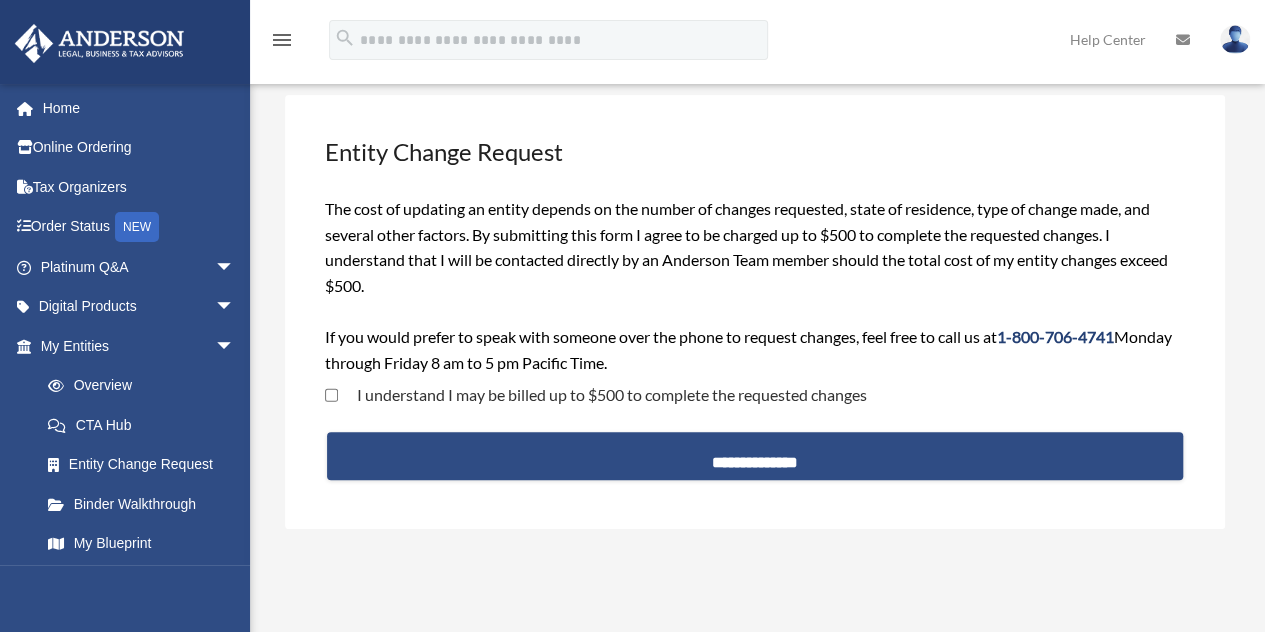 scroll, scrollTop: 91, scrollLeft: 0, axis: vertical 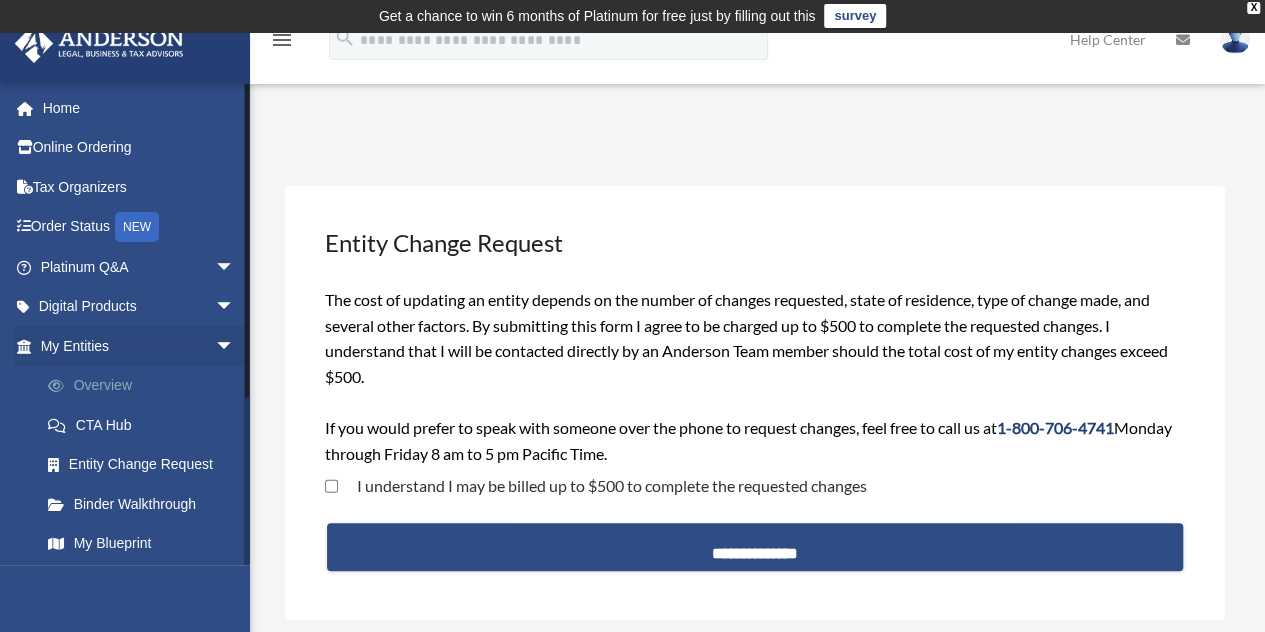 click on "Overview" at bounding box center (146, 386) 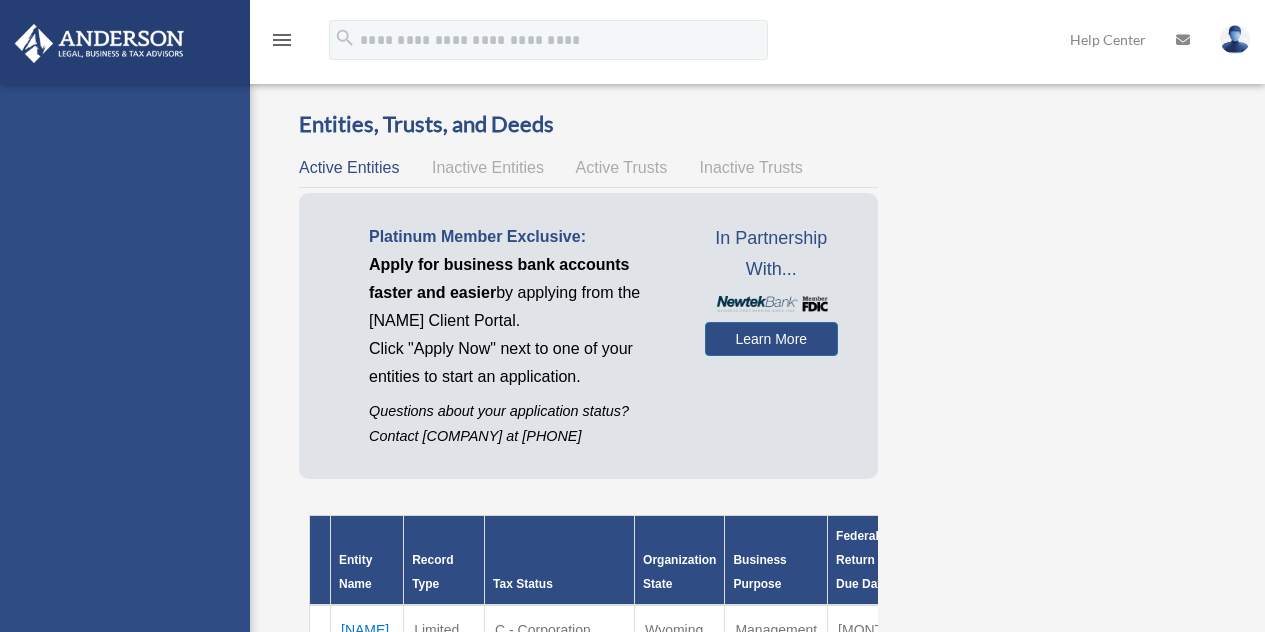 scroll, scrollTop: 0, scrollLeft: 0, axis: both 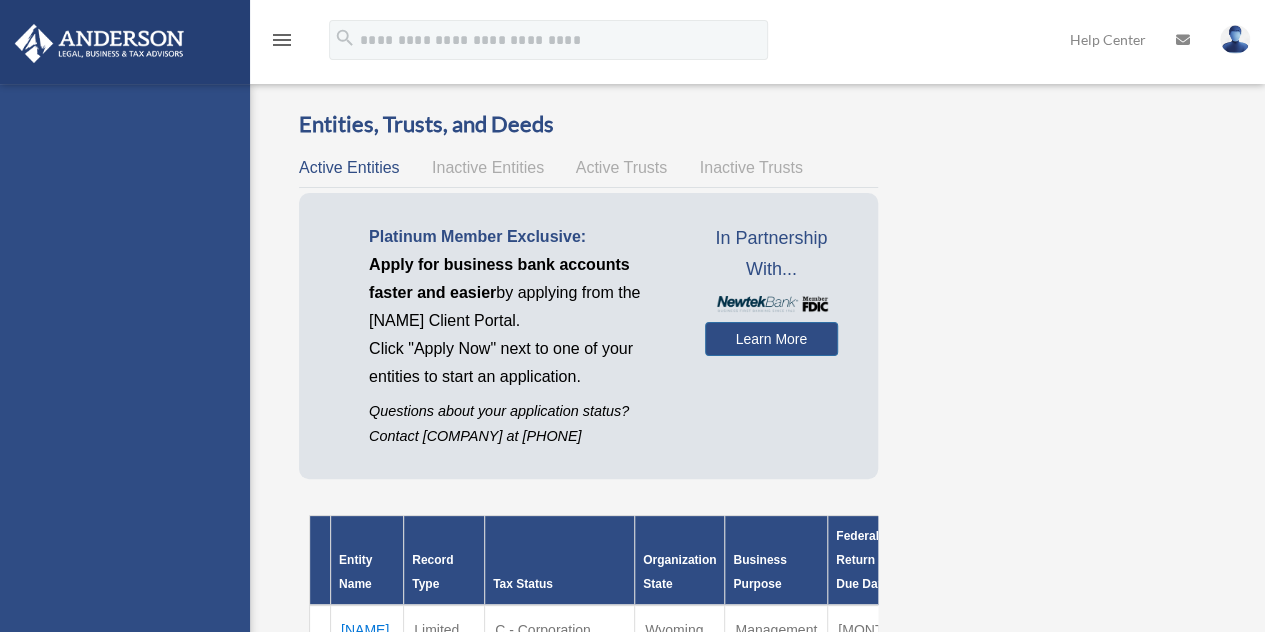 click on "[COMPANY] Member Exclusive:
Apply for business bank accounts faster and easier  by
applying from the [COMPANY] Client Portal.
Click "Apply Now" next to one of your entities to start an application.
Questions about your application status? Contact [COMPANY] at [PHONE]
In Partnership
With...
Learn More" at bounding box center (588, 336) 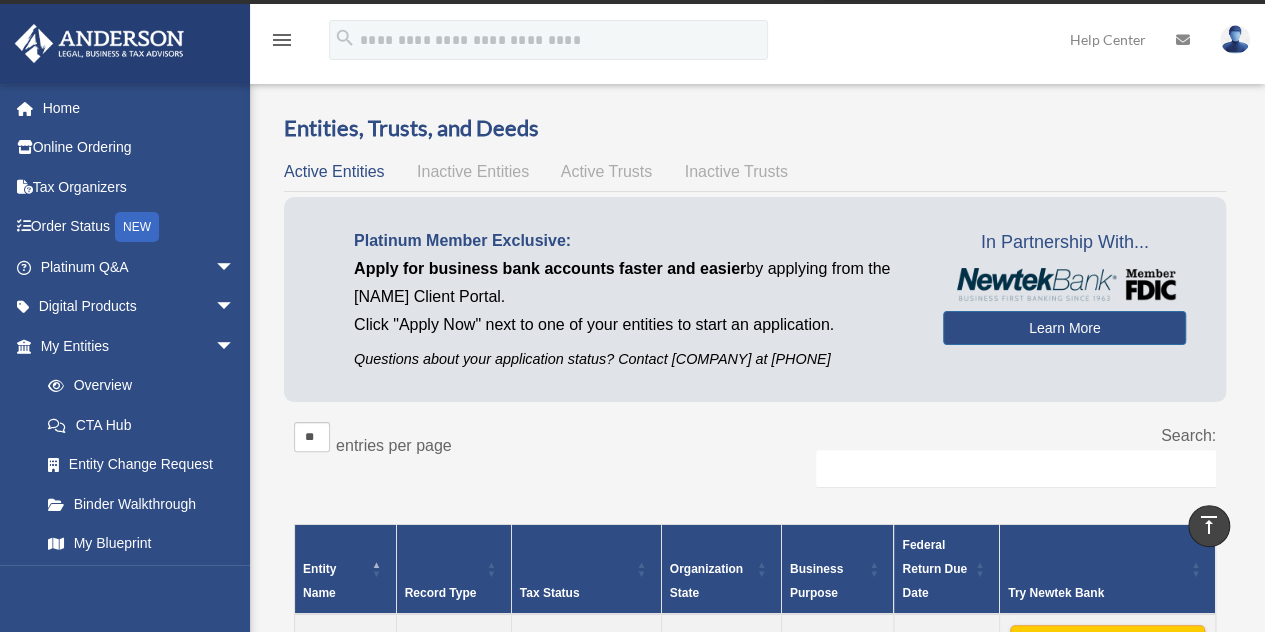 scroll, scrollTop: 0, scrollLeft: 0, axis: both 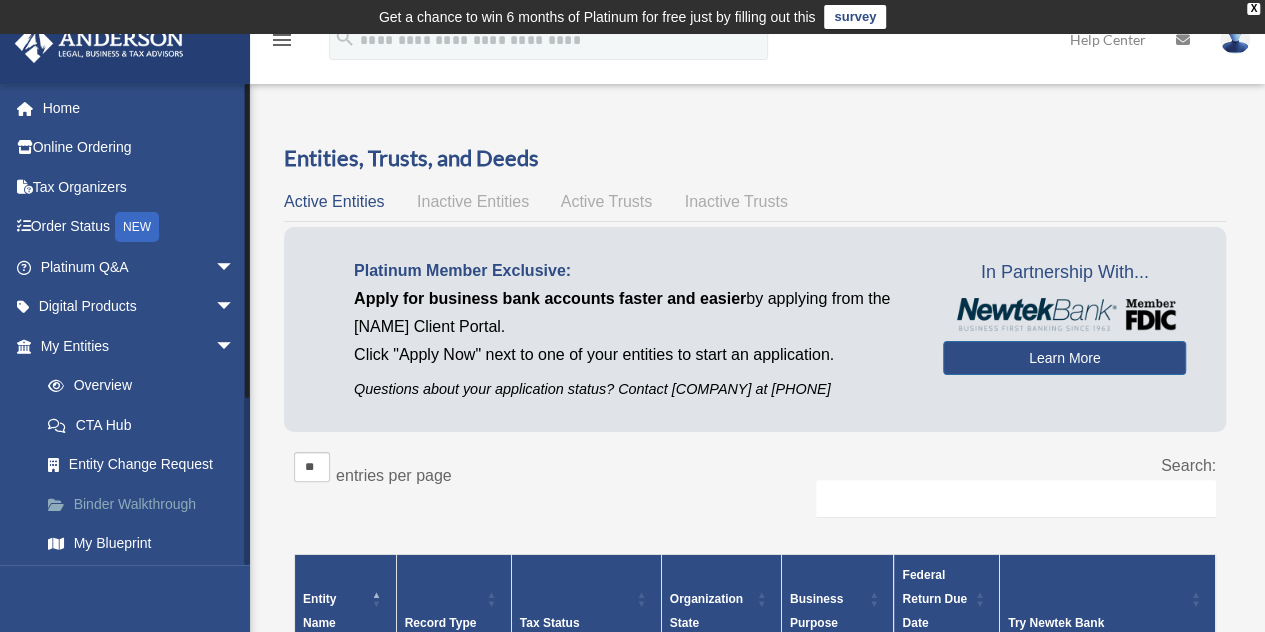 click on "Binder Walkthrough" at bounding box center (146, 504) 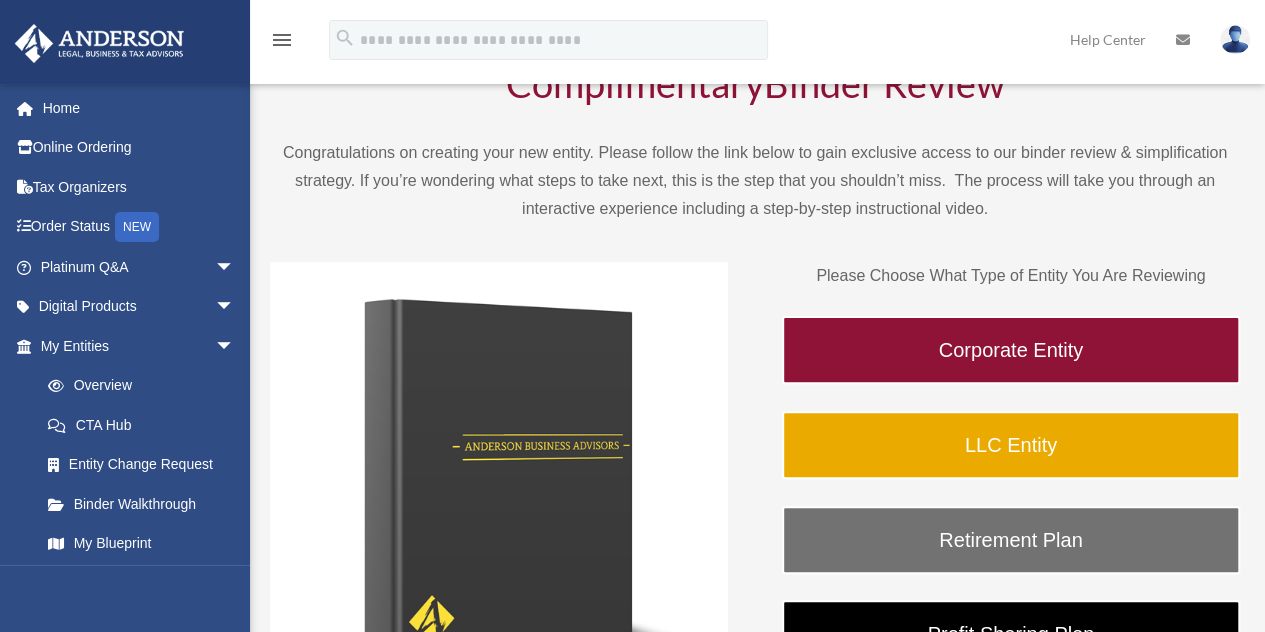 scroll, scrollTop: 181, scrollLeft: 0, axis: vertical 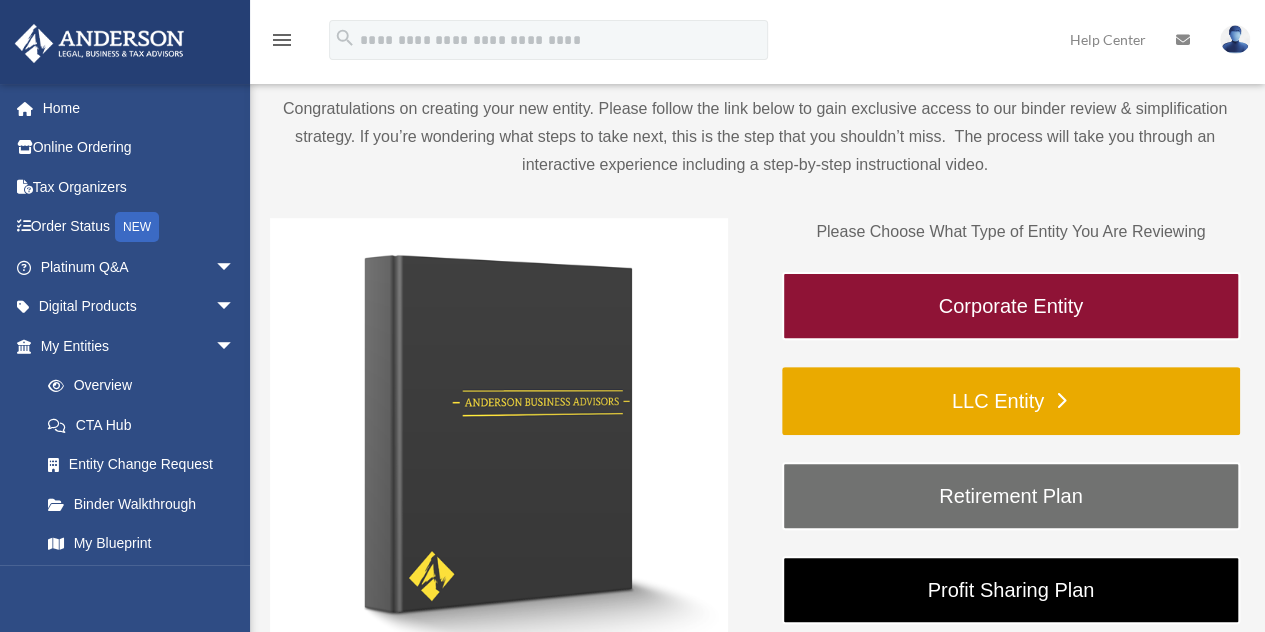 click on "LLC Entity" at bounding box center [1011, 401] 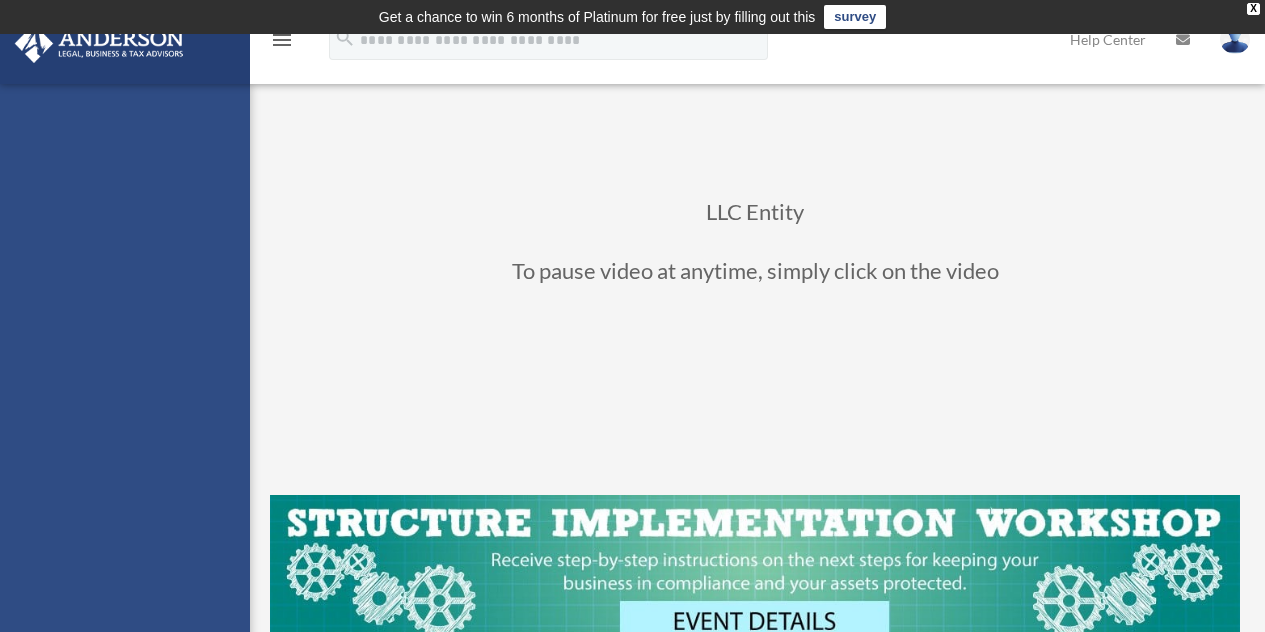 scroll, scrollTop: 0, scrollLeft: 0, axis: both 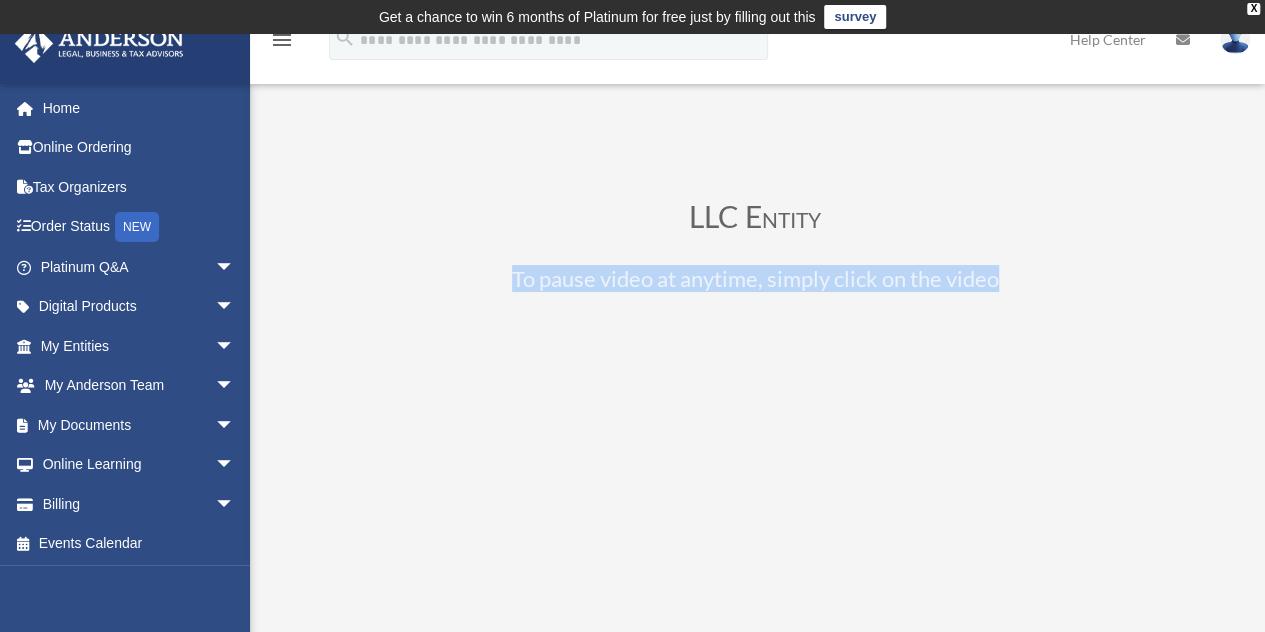 drag, startPoint x: 1254, startPoint y: 225, endPoint x: 1246, endPoint y: 237, distance: 14.422205 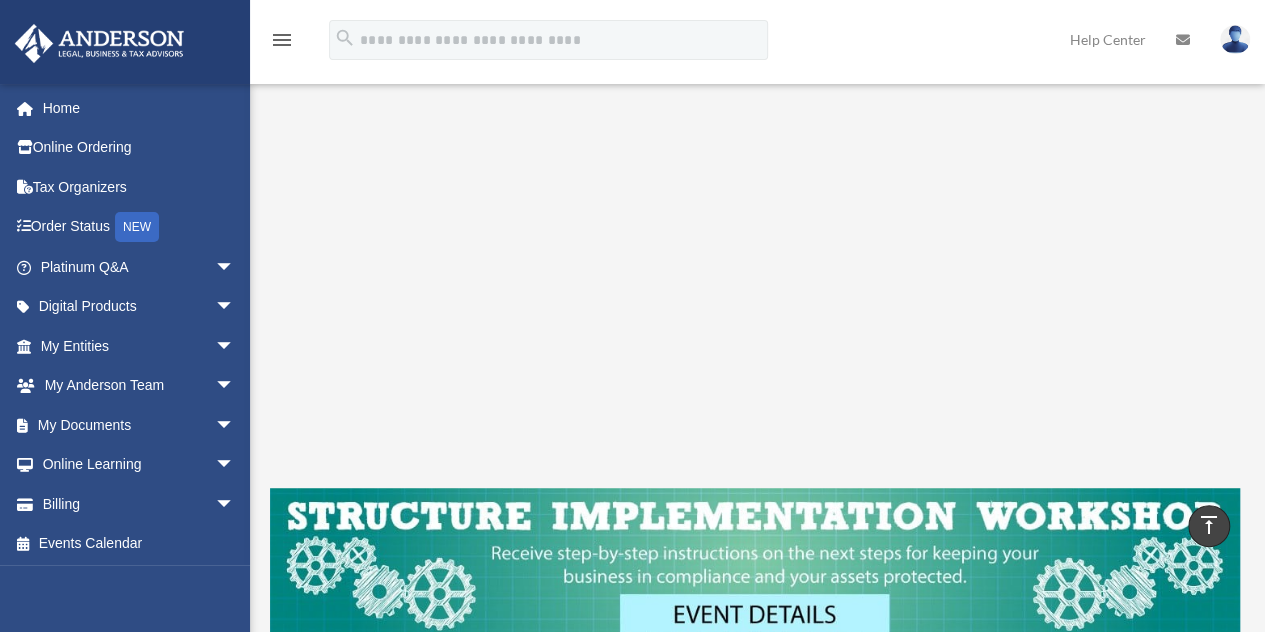 scroll, scrollTop: 416, scrollLeft: 0, axis: vertical 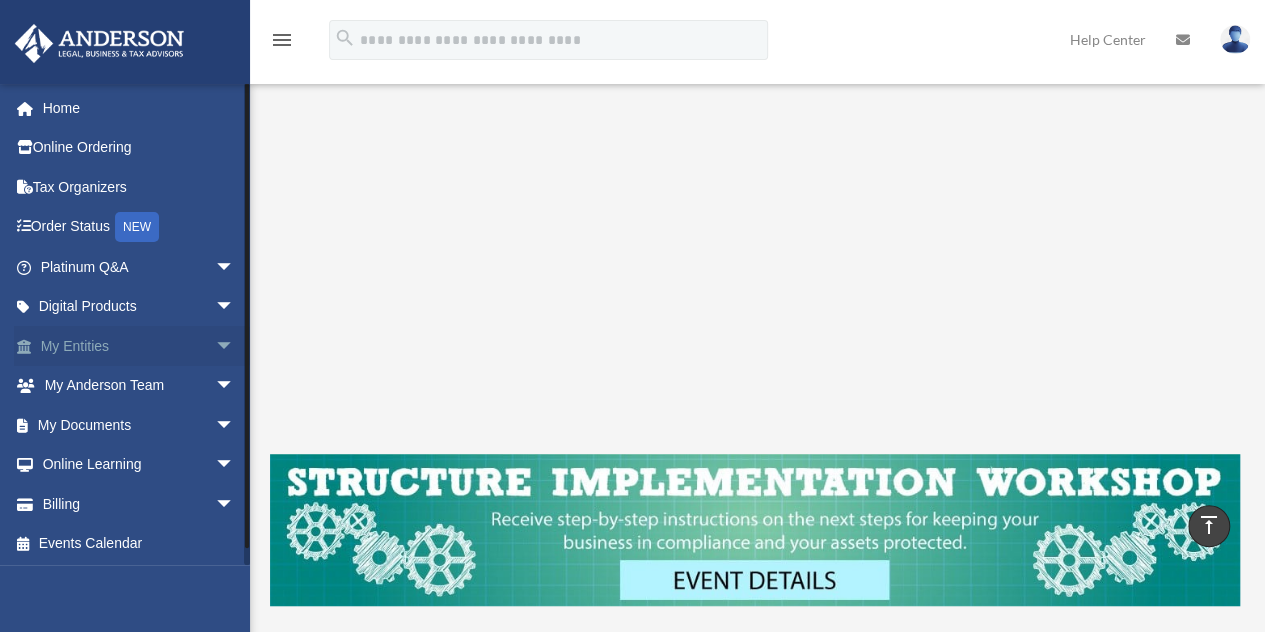 click on "arrow_drop_down" at bounding box center [235, 346] 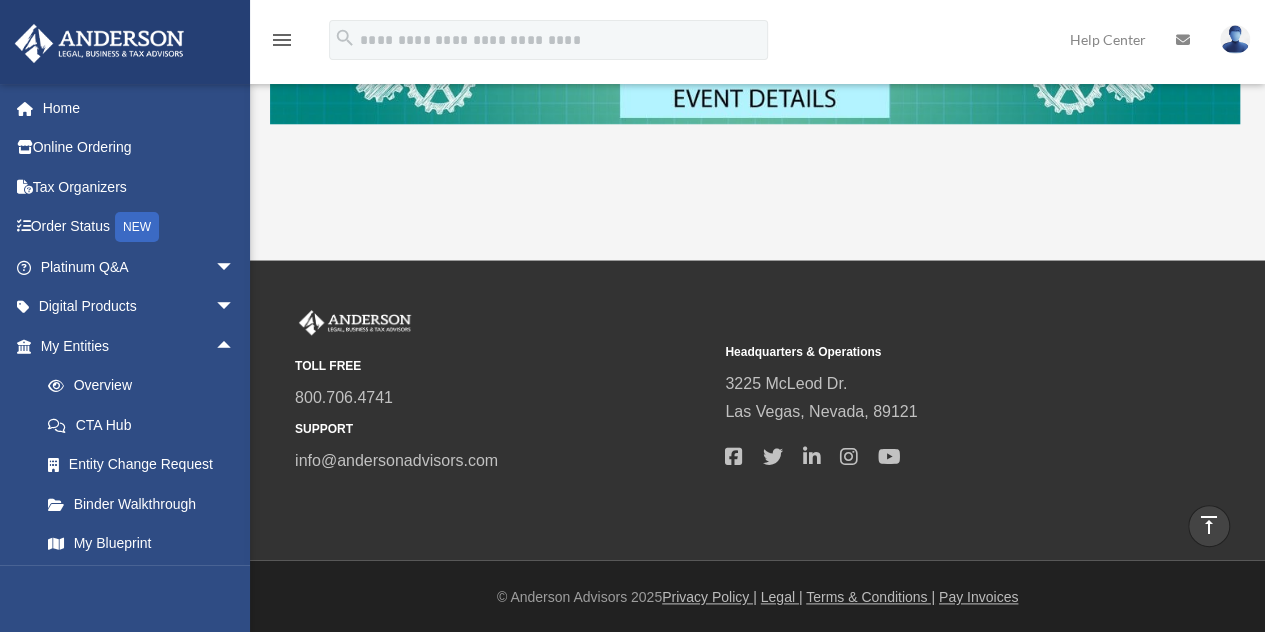 scroll, scrollTop: 929, scrollLeft: 0, axis: vertical 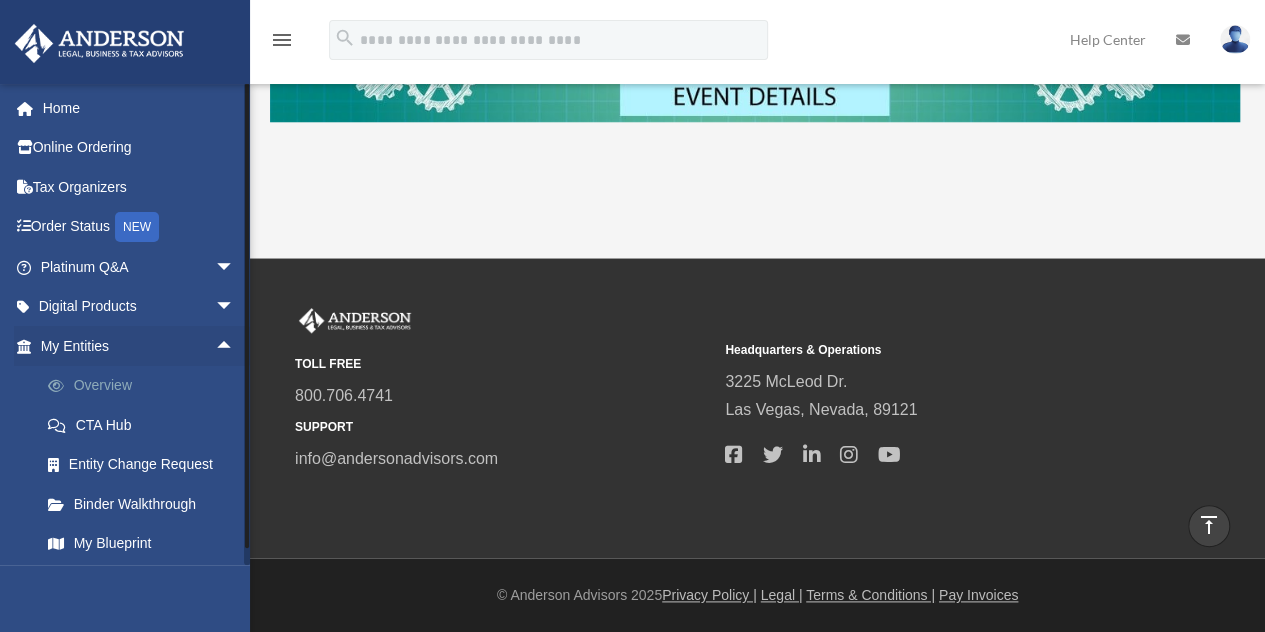 click on "Overview" at bounding box center [146, 386] 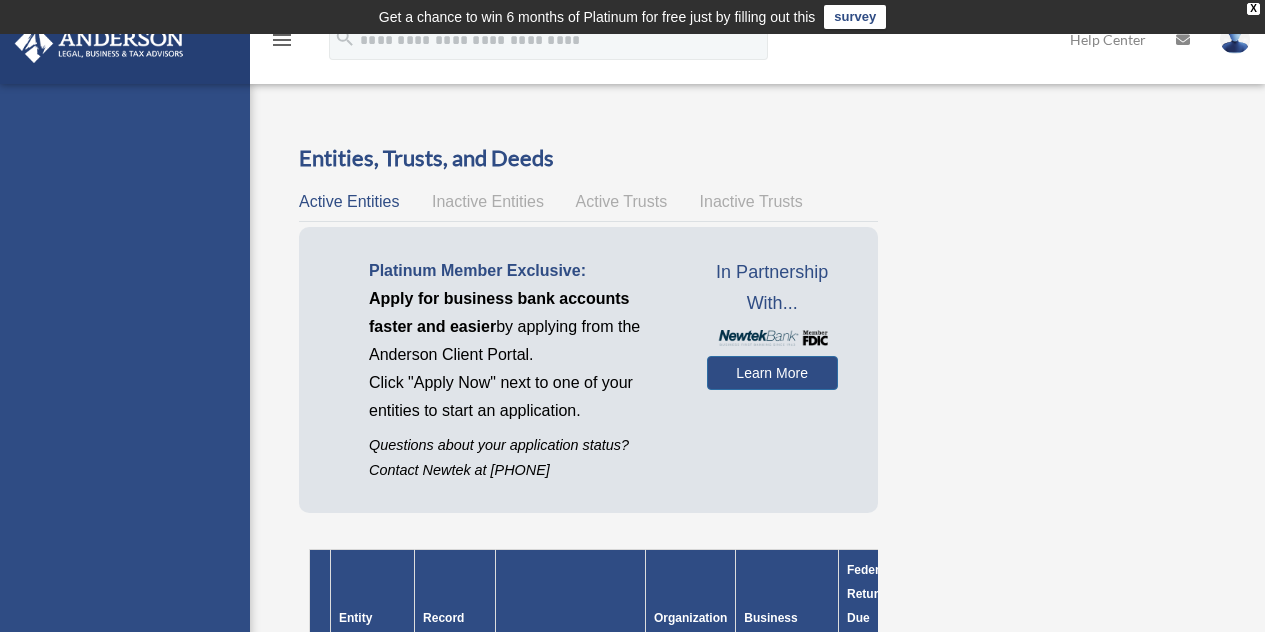 scroll, scrollTop: 0, scrollLeft: 0, axis: both 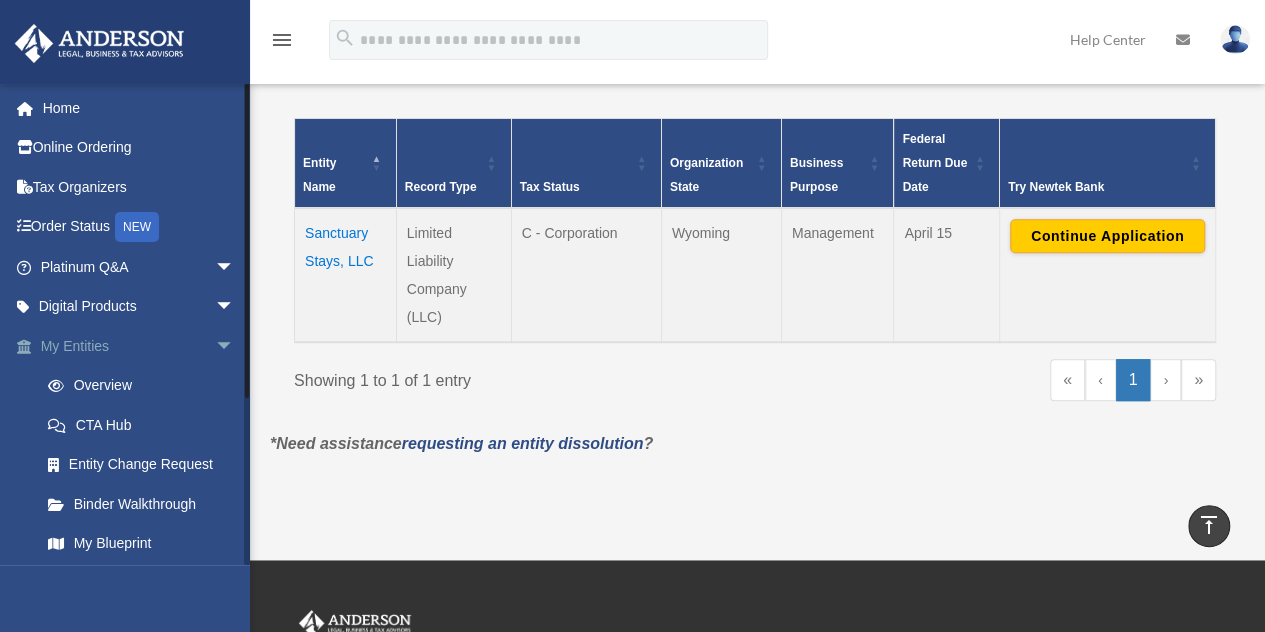 click on "My Entities arrow_drop_down" at bounding box center [139, 346] 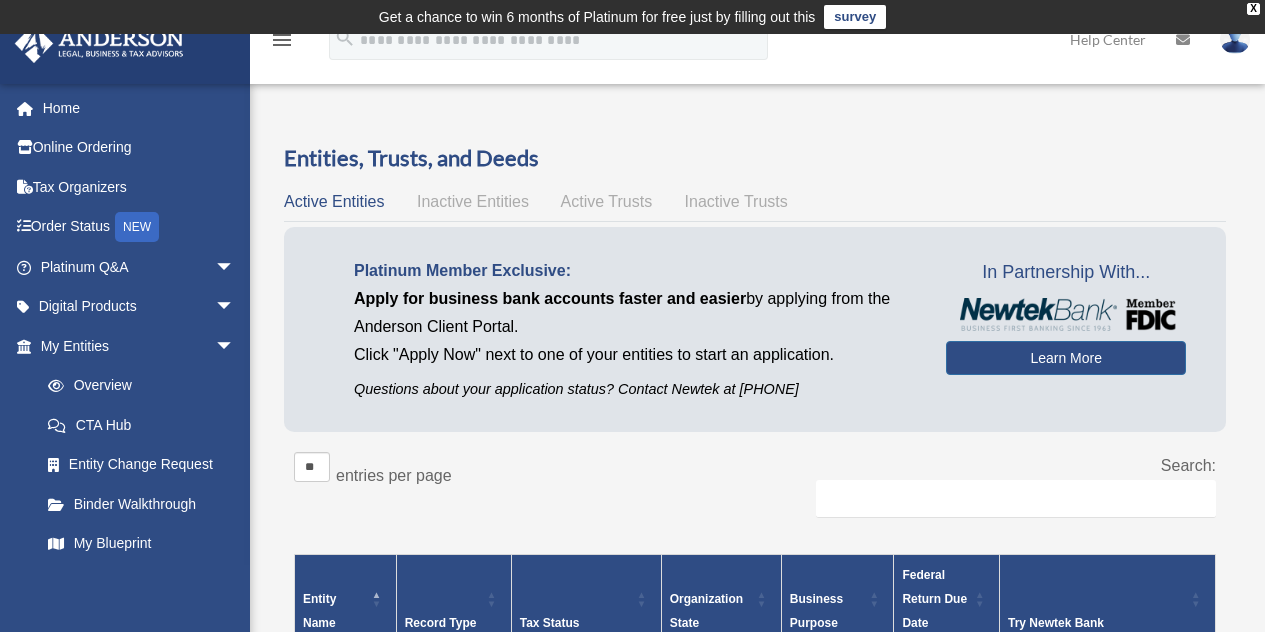 scroll, scrollTop: 0, scrollLeft: 0, axis: both 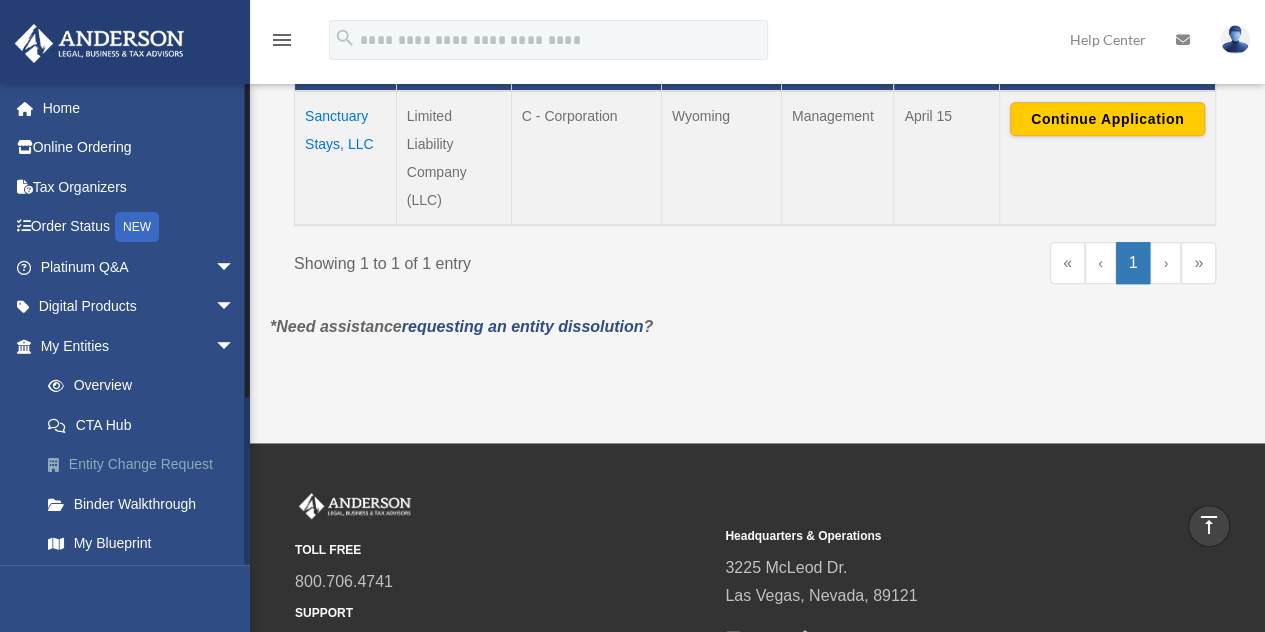 click on "Entity Change Request" at bounding box center [146, 465] 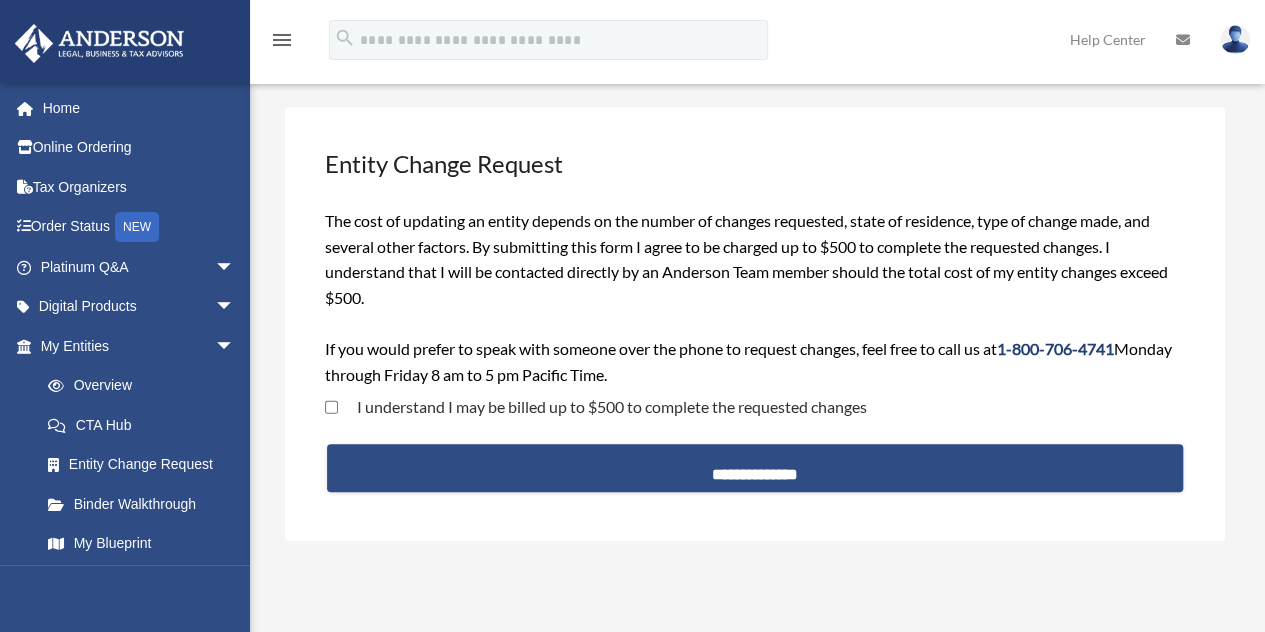 scroll, scrollTop: 82, scrollLeft: 0, axis: vertical 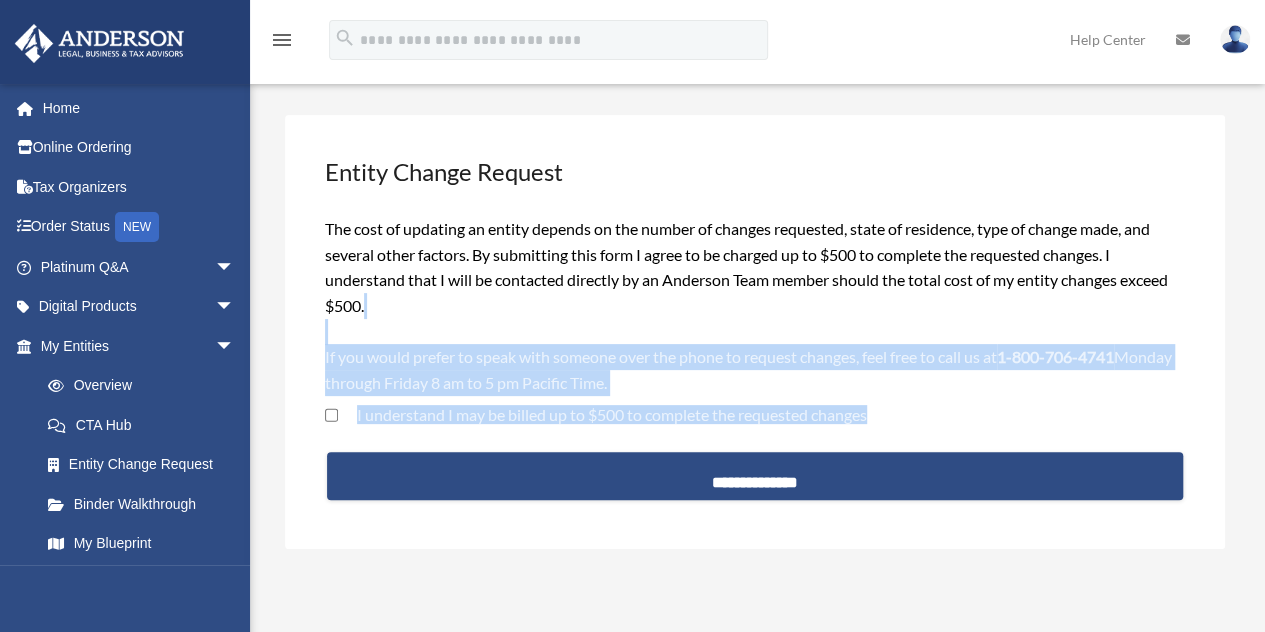 drag, startPoint x: 1263, startPoint y: 326, endPoint x: 1273, endPoint y: 427, distance: 101.49384 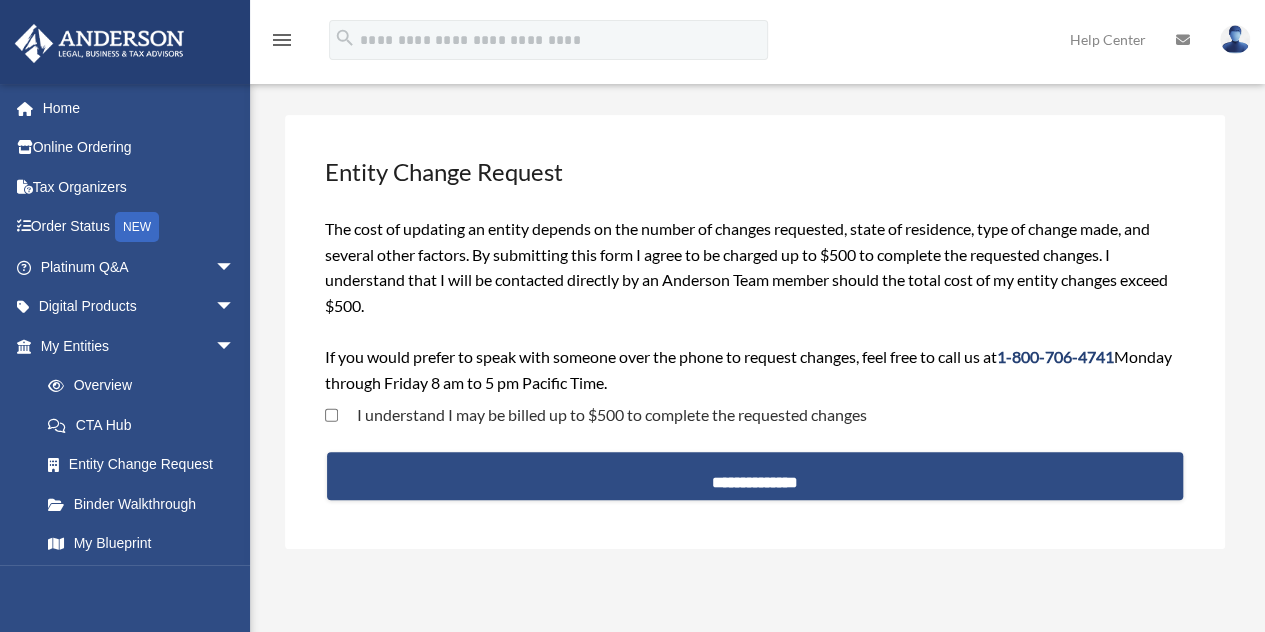 click on "Entity Change Request" at bounding box center (755, 172) 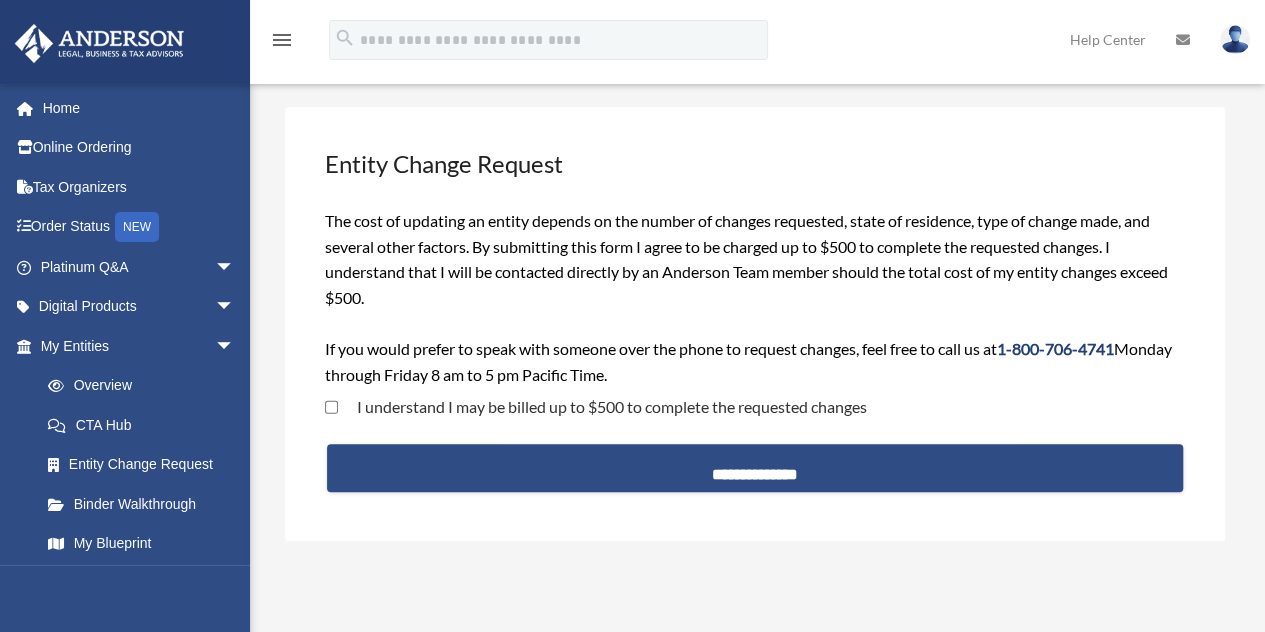 scroll, scrollTop: 82, scrollLeft: 0, axis: vertical 